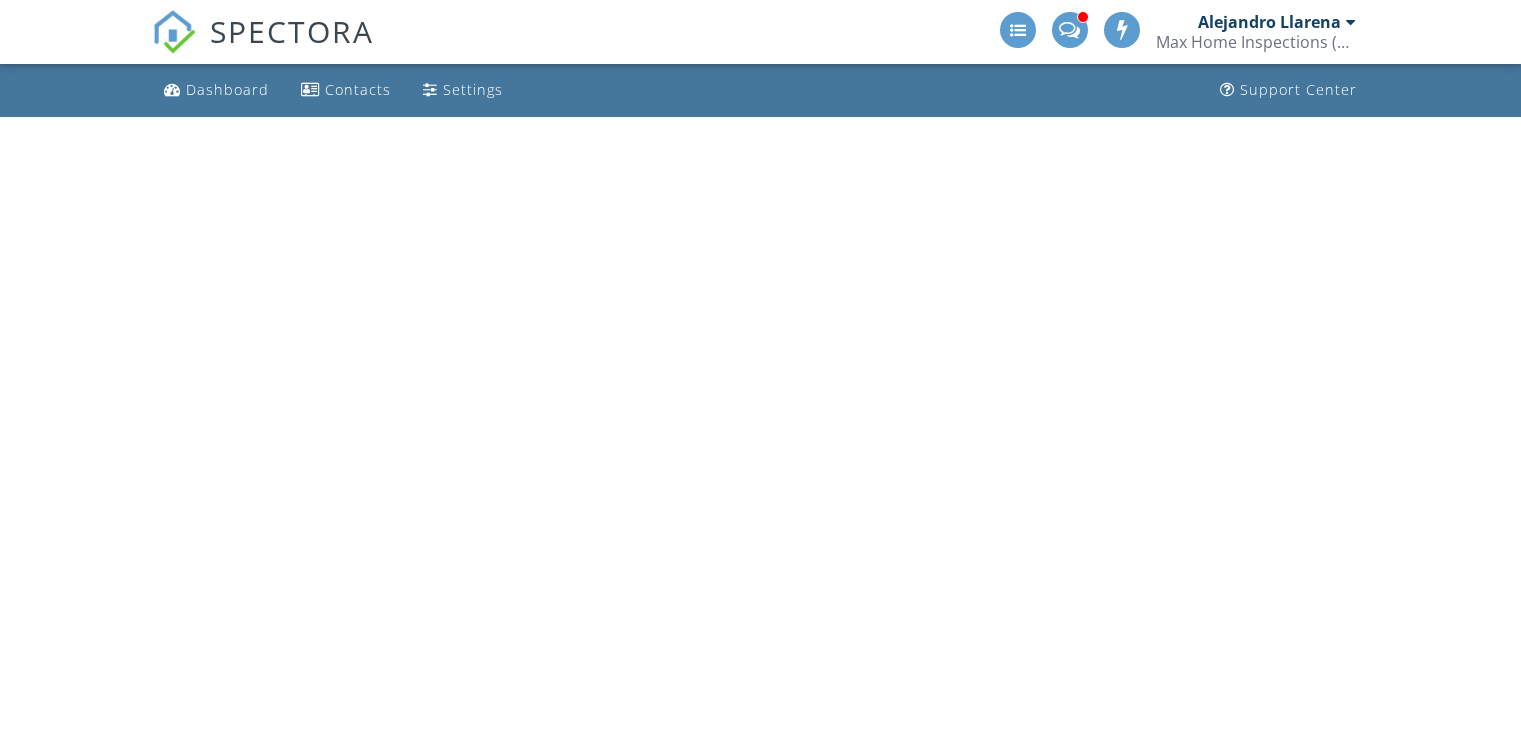 scroll, scrollTop: 0, scrollLeft: 0, axis: both 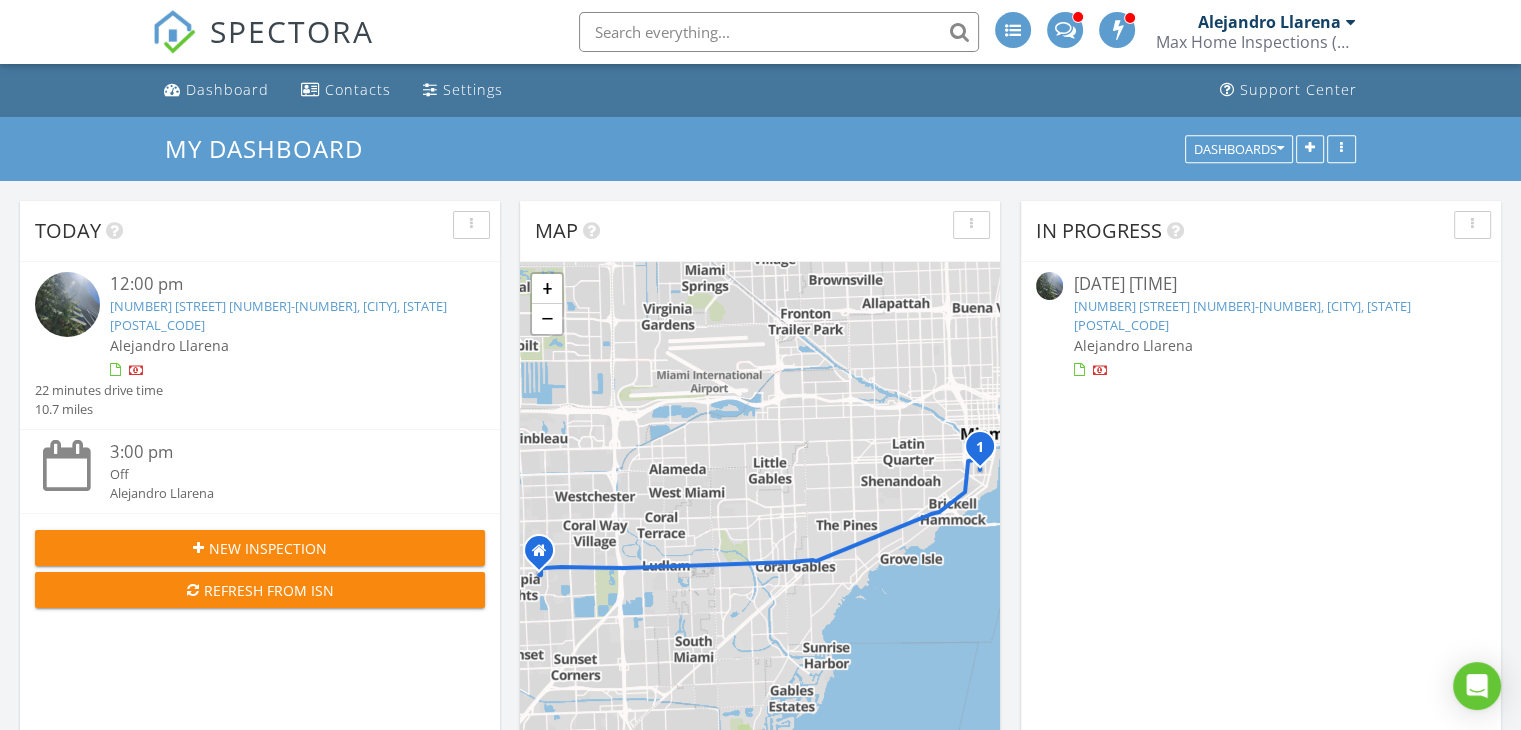 click on "Alejandro Llarena" at bounding box center (279, 345) 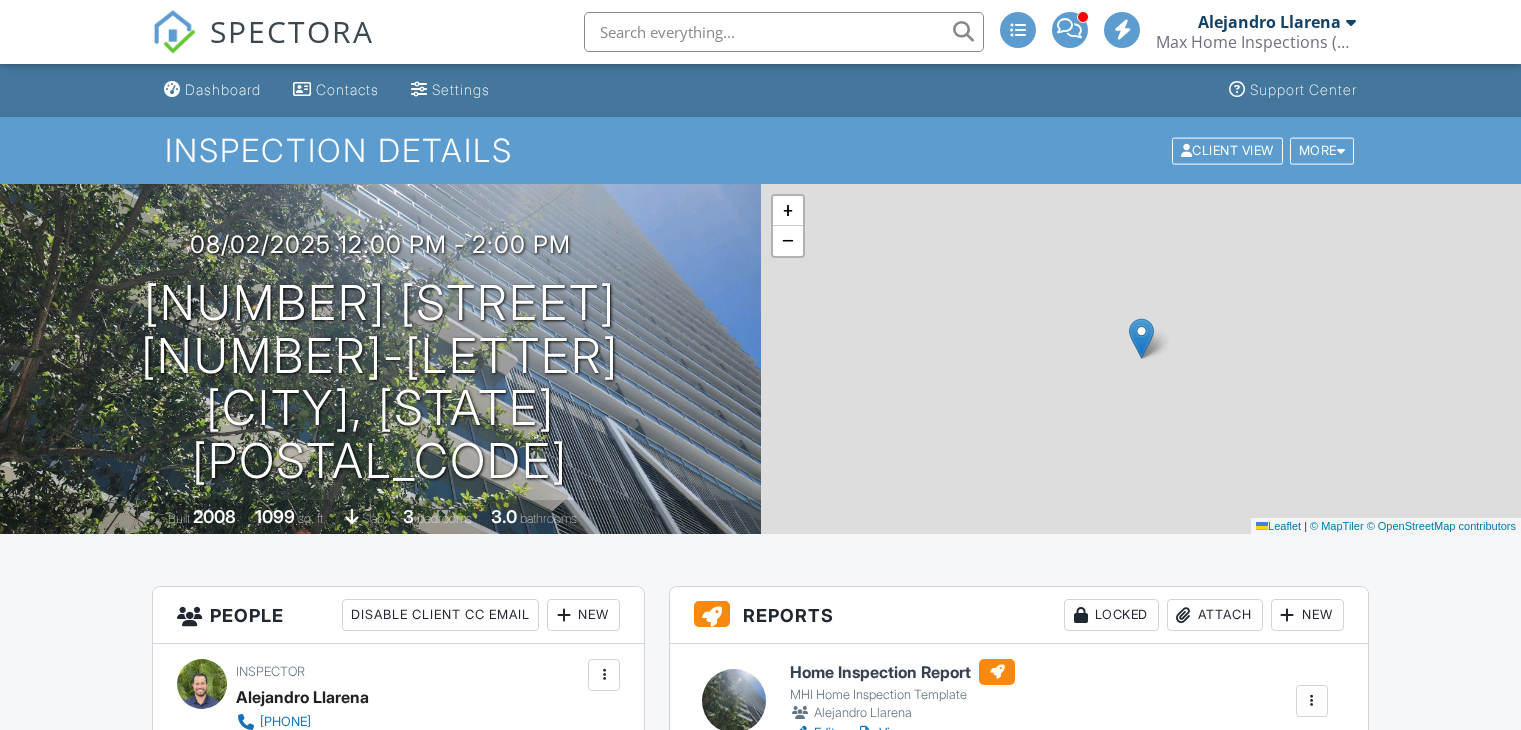 scroll, scrollTop: 0, scrollLeft: 0, axis: both 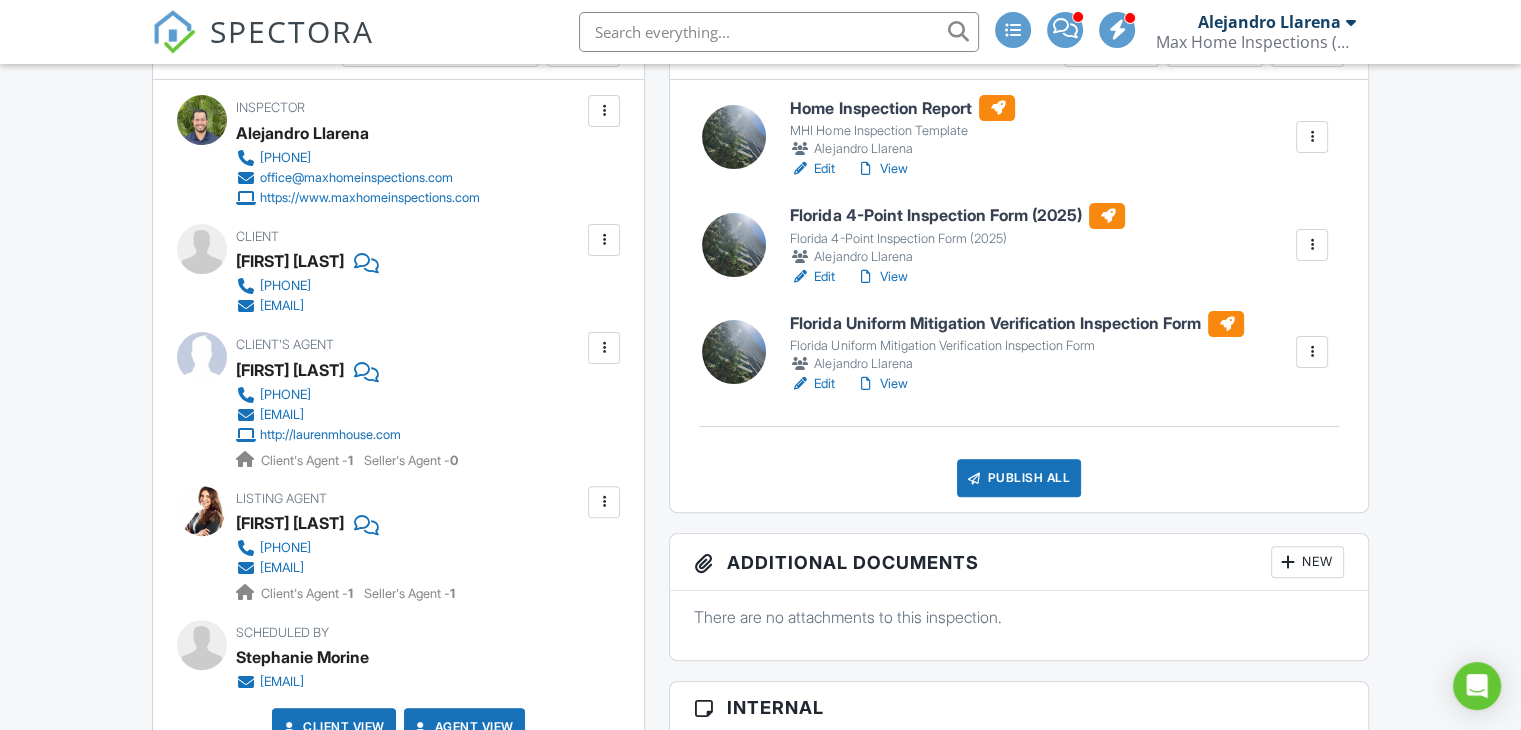 click on "View" at bounding box center (881, 277) 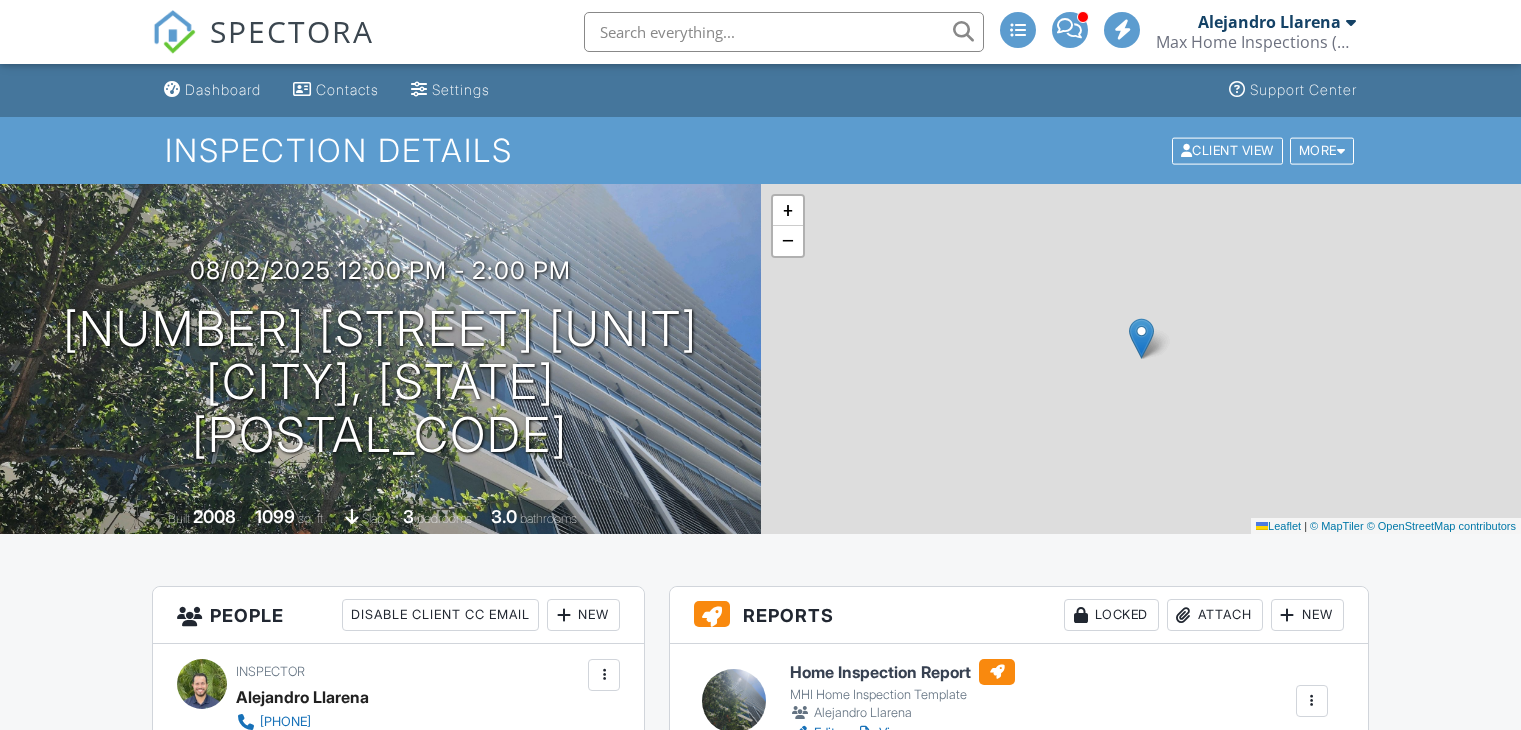 scroll, scrollTop: 564, scrollLeft: 0, axis: vertical 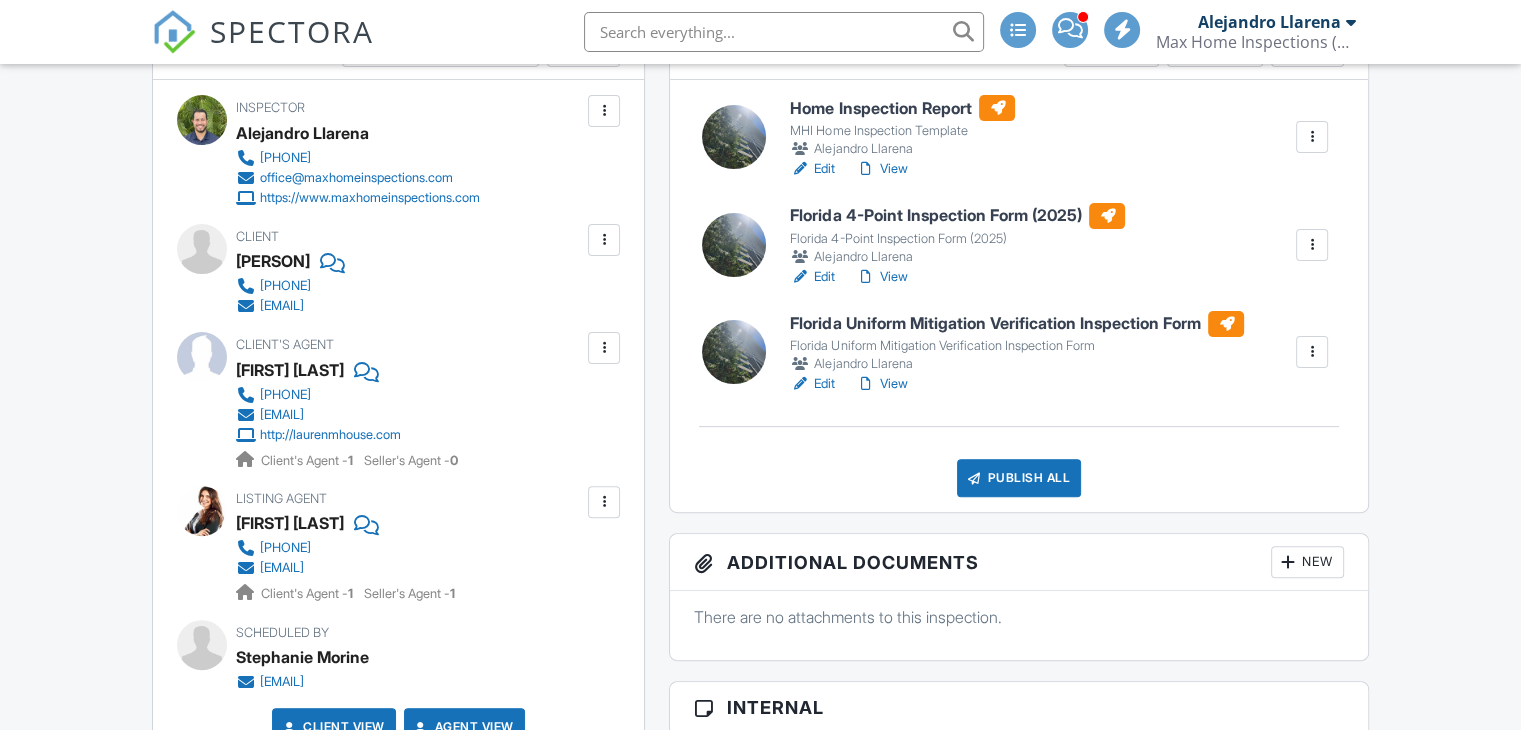 click on "Edit" at bounding box center [812, 277] 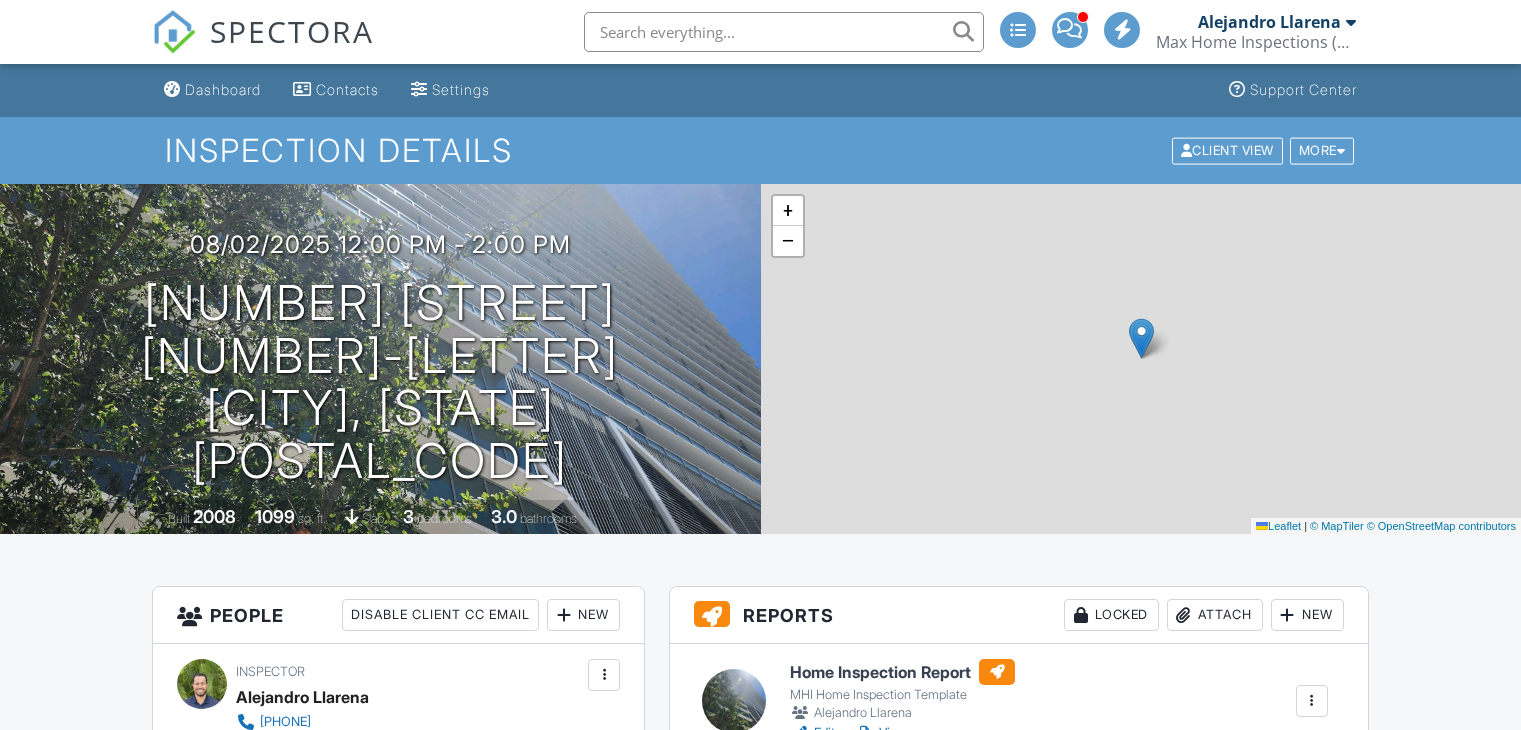 scroll, scrollTop: 350, scrollLeft: 0, axis: vertical 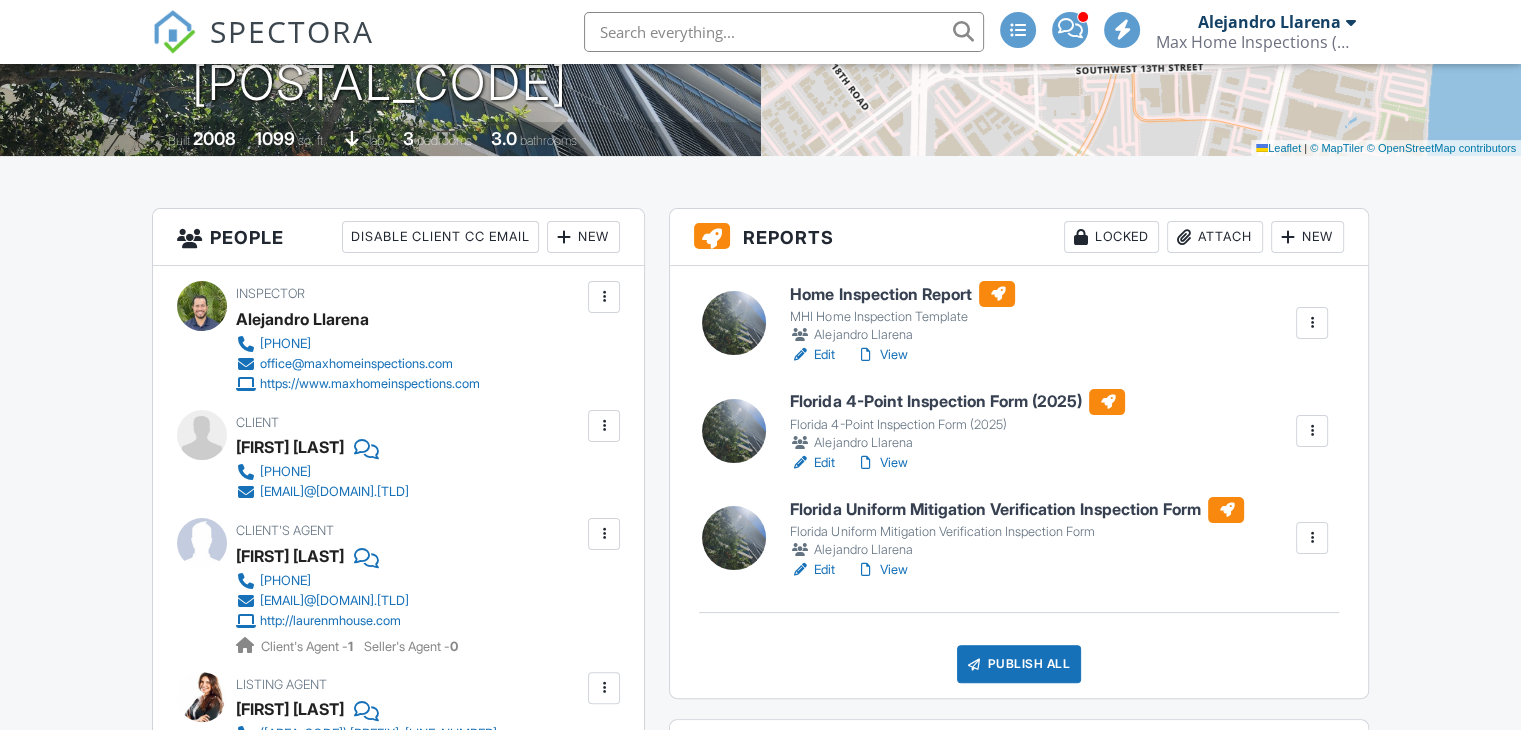 click on "Edit" at bounding box center [812, 570] 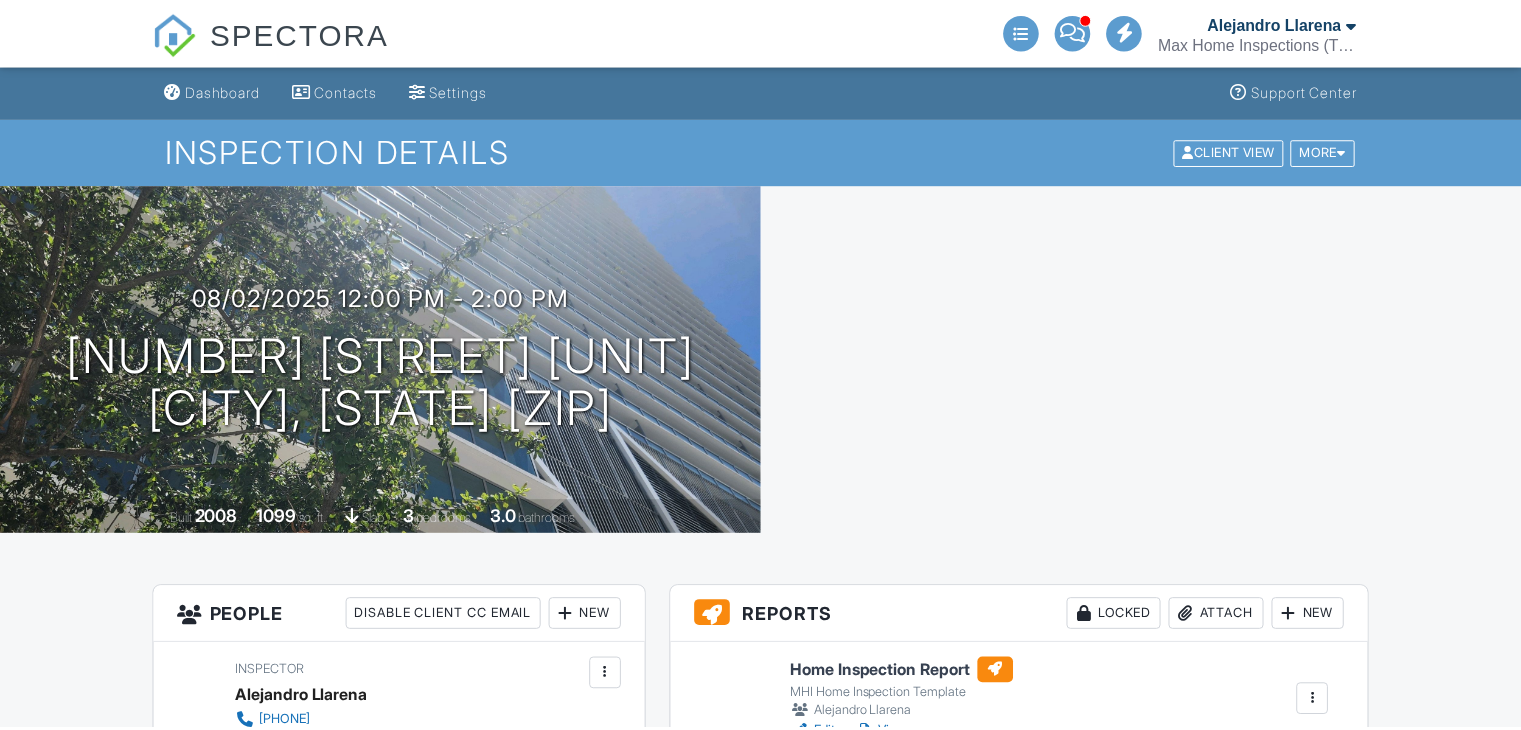 scroll, scrollTop: 0, scrollLeft: 0, axis: both 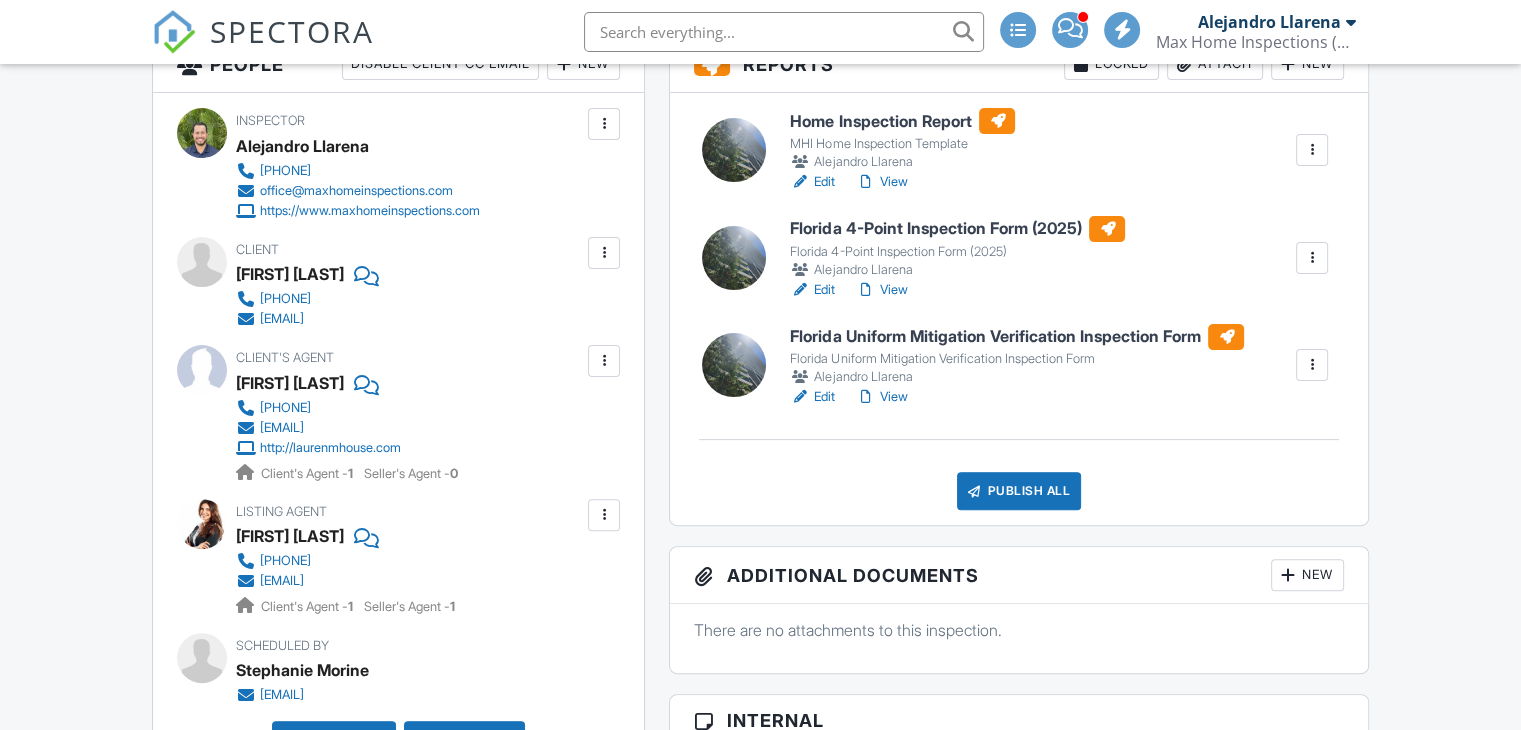 click on "View" at bounding box center (881, 397) 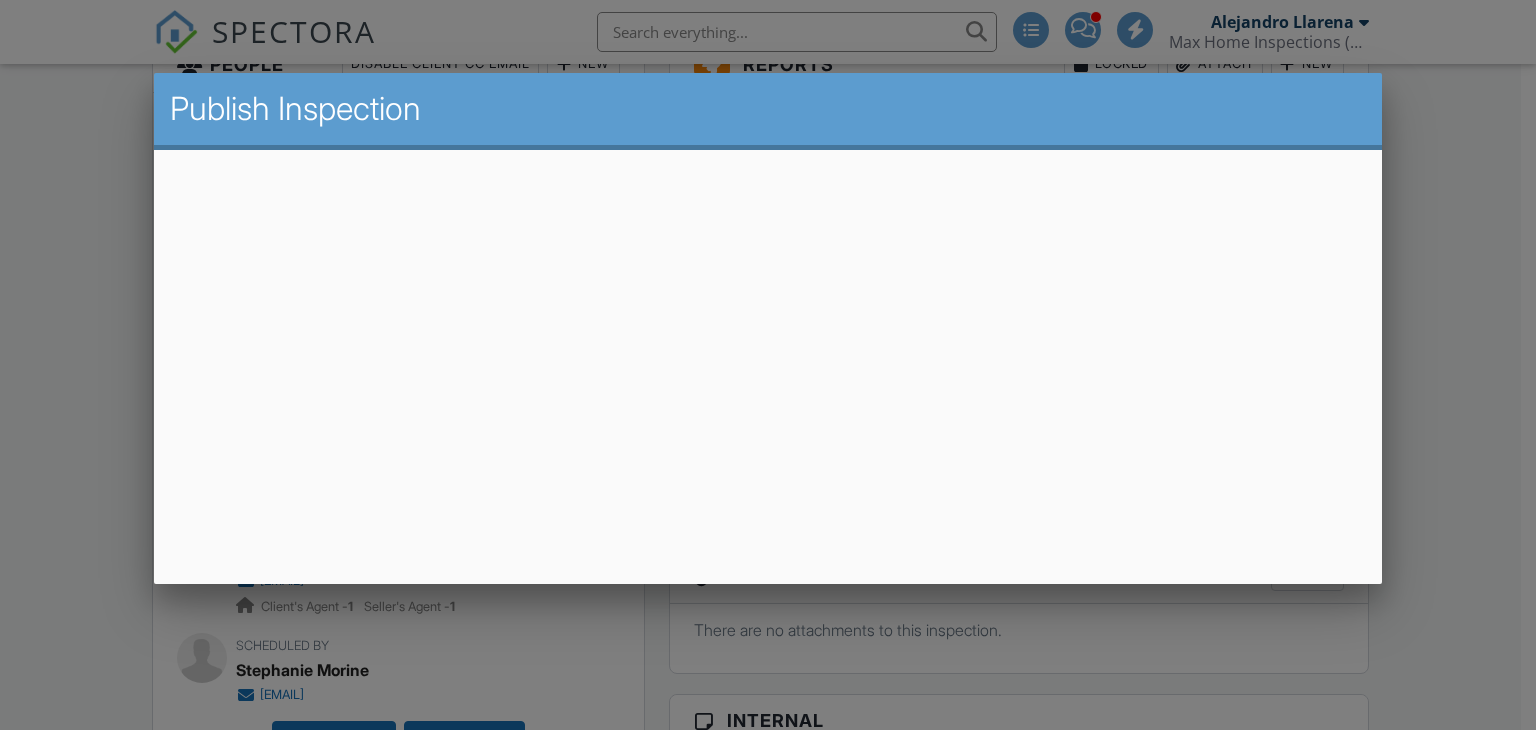 scroll, scrollTop: 551, scrollLeft: 0, axis: vertical 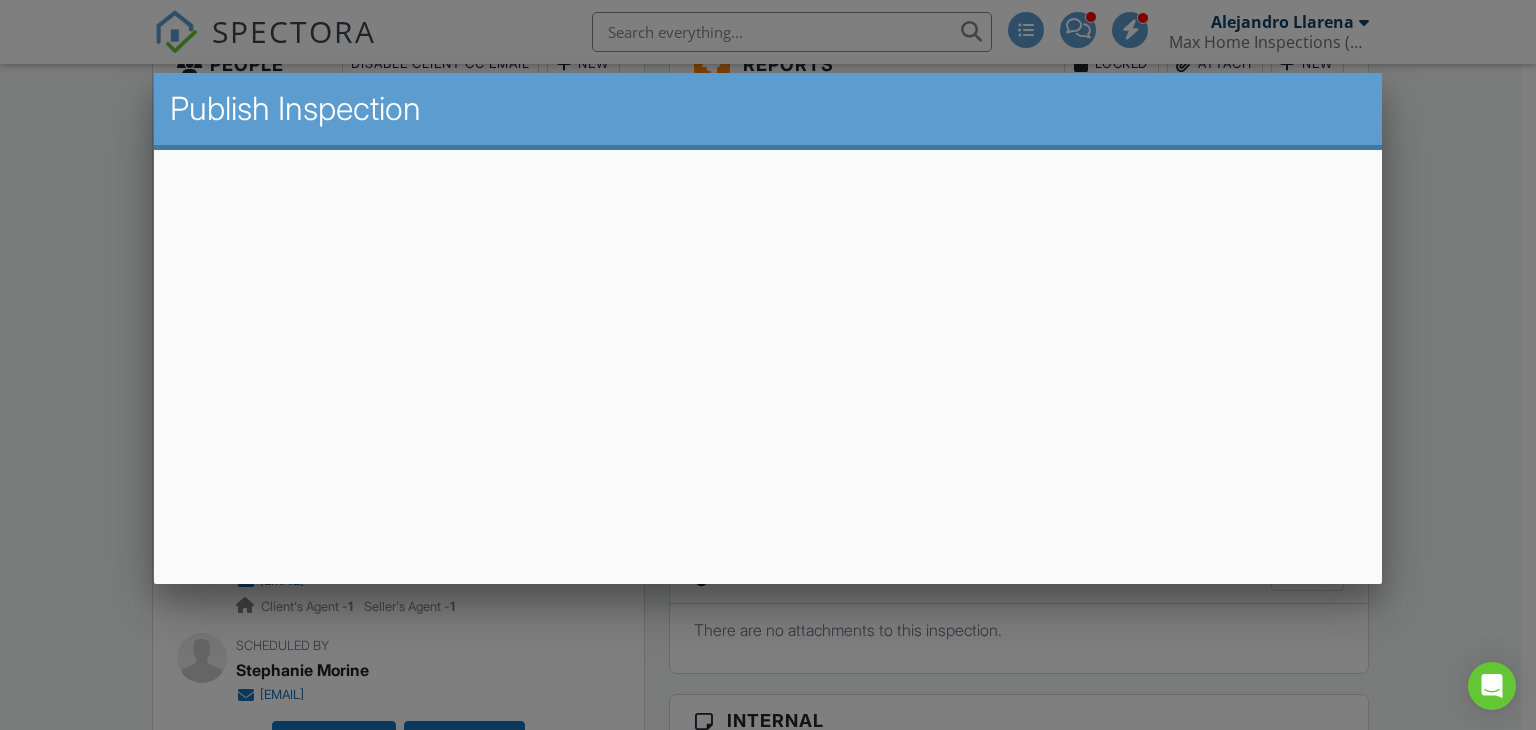 click at bounding box center (768, 356) 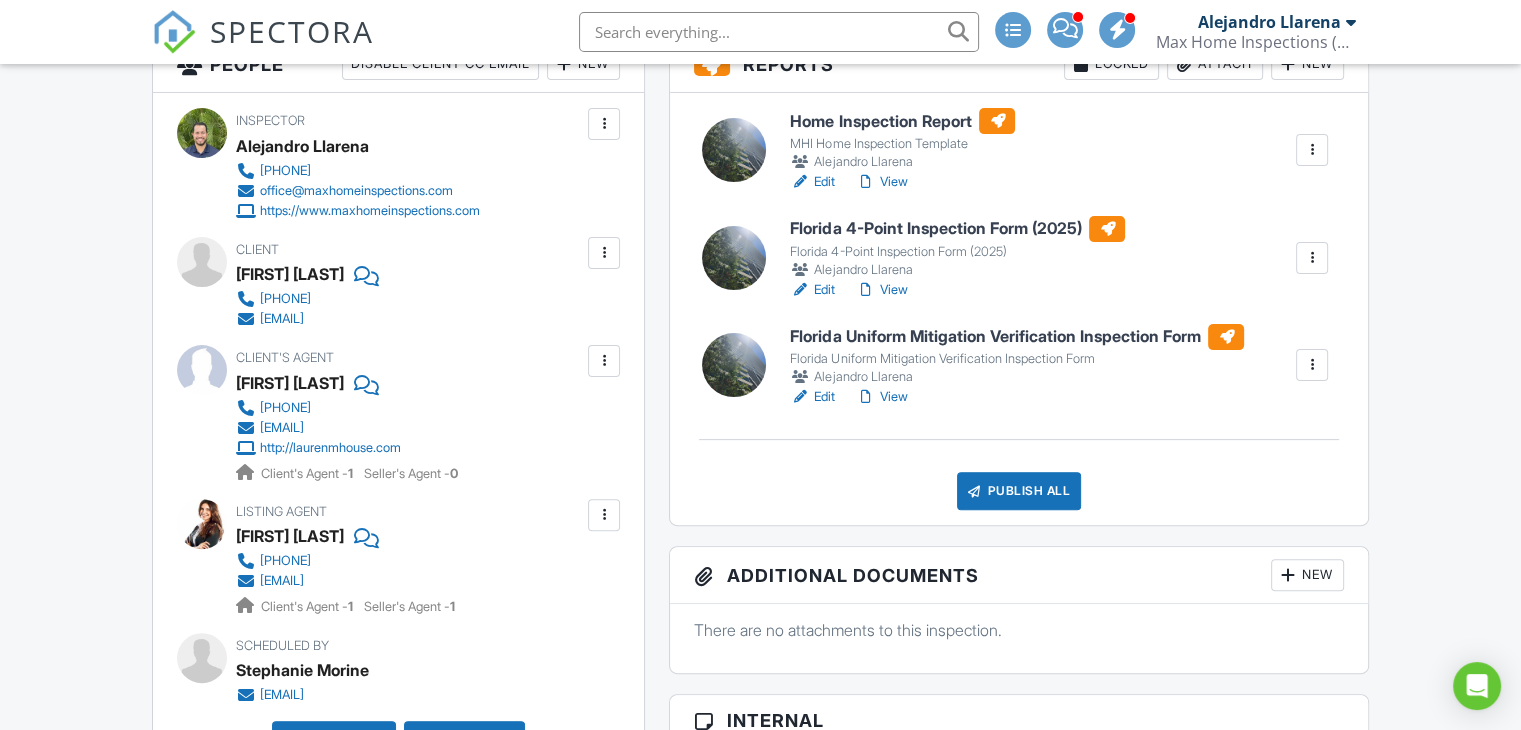 click on "Publish All" at bounding box center [1019, 491] 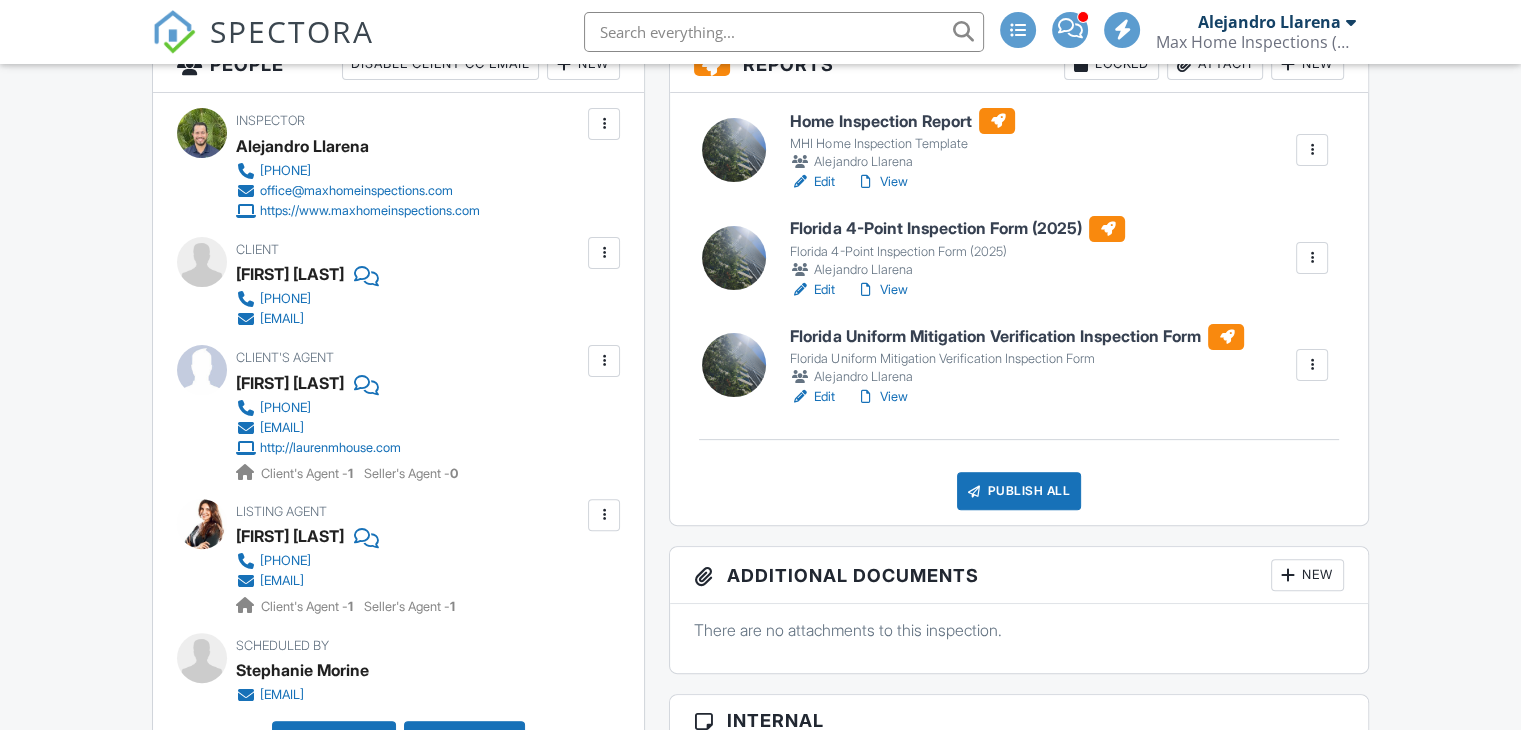 scroll, scrollTop: 551, scrollLeft: 0, axis: vertical 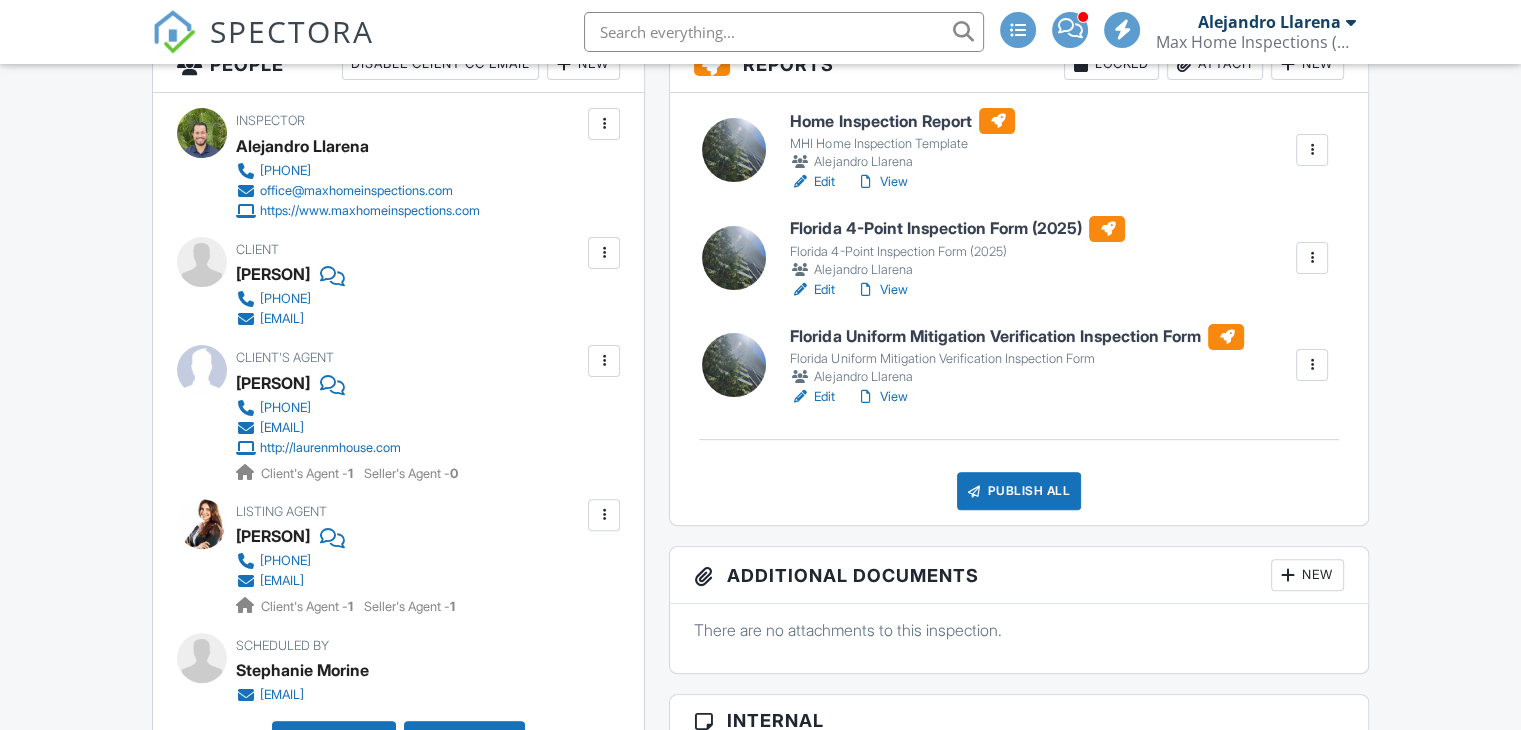 click on "Publish All" at bounding box center [1019, 491] 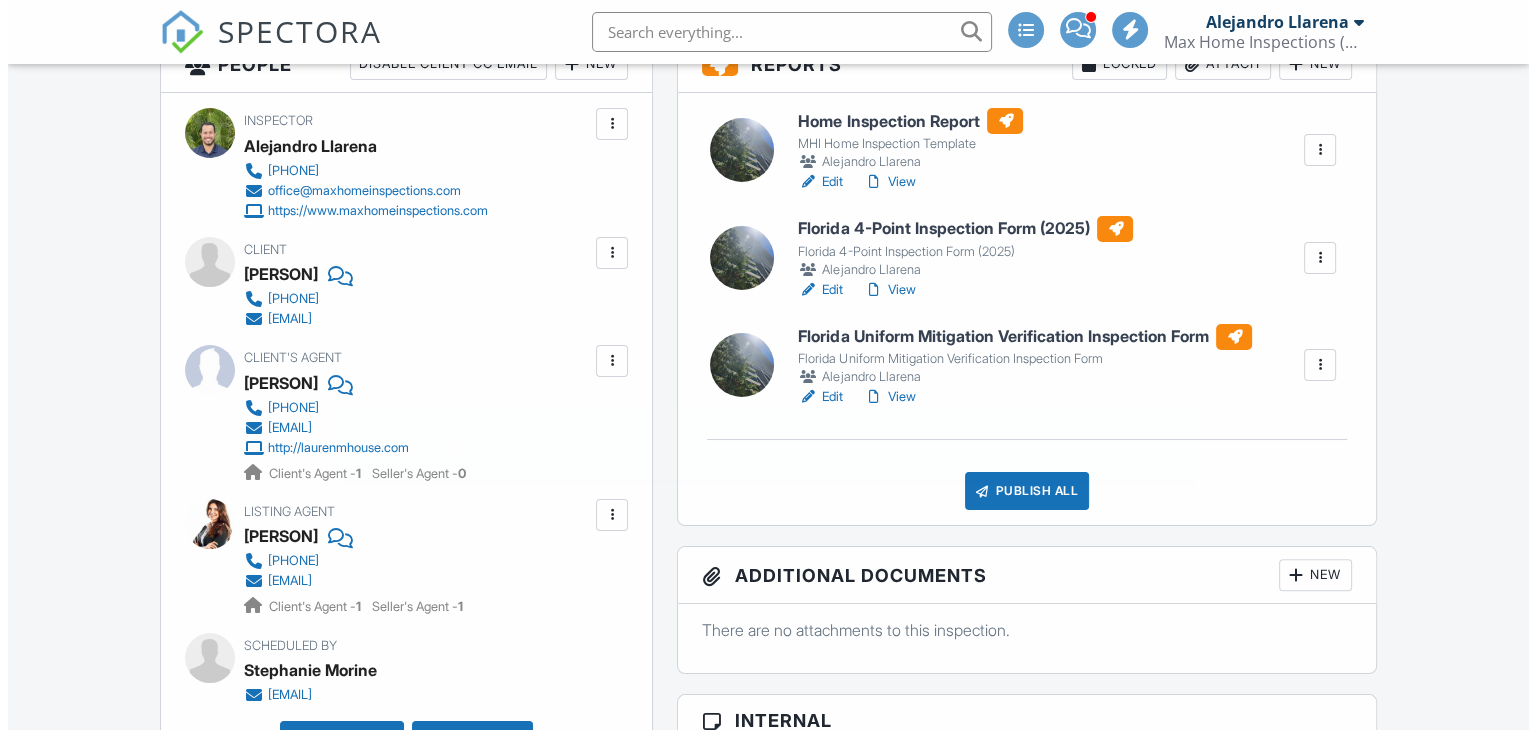 scroll, scrollTop: 0, scrollLeft: 0, axis: both 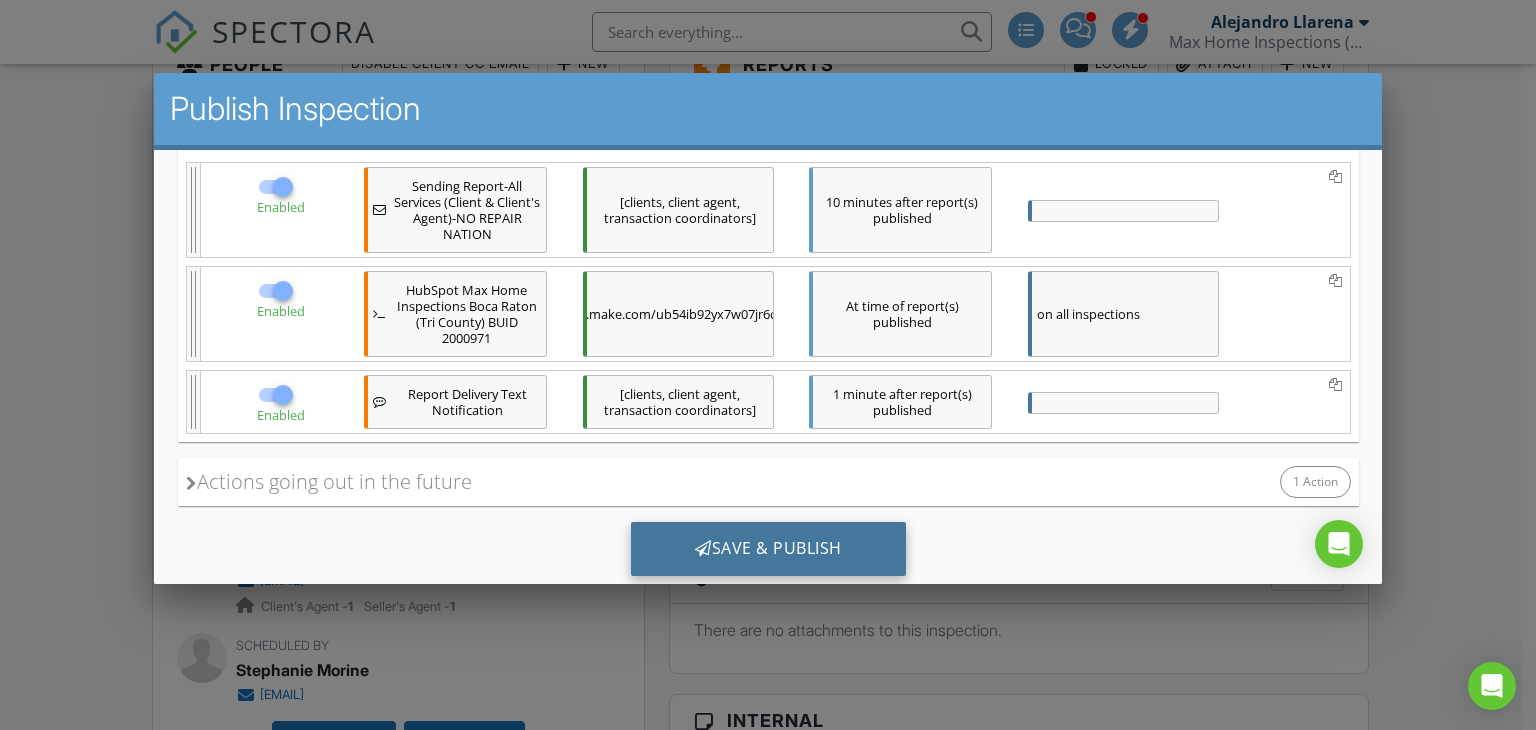 click on "Save & Publish" at bounding box center (767, 549) 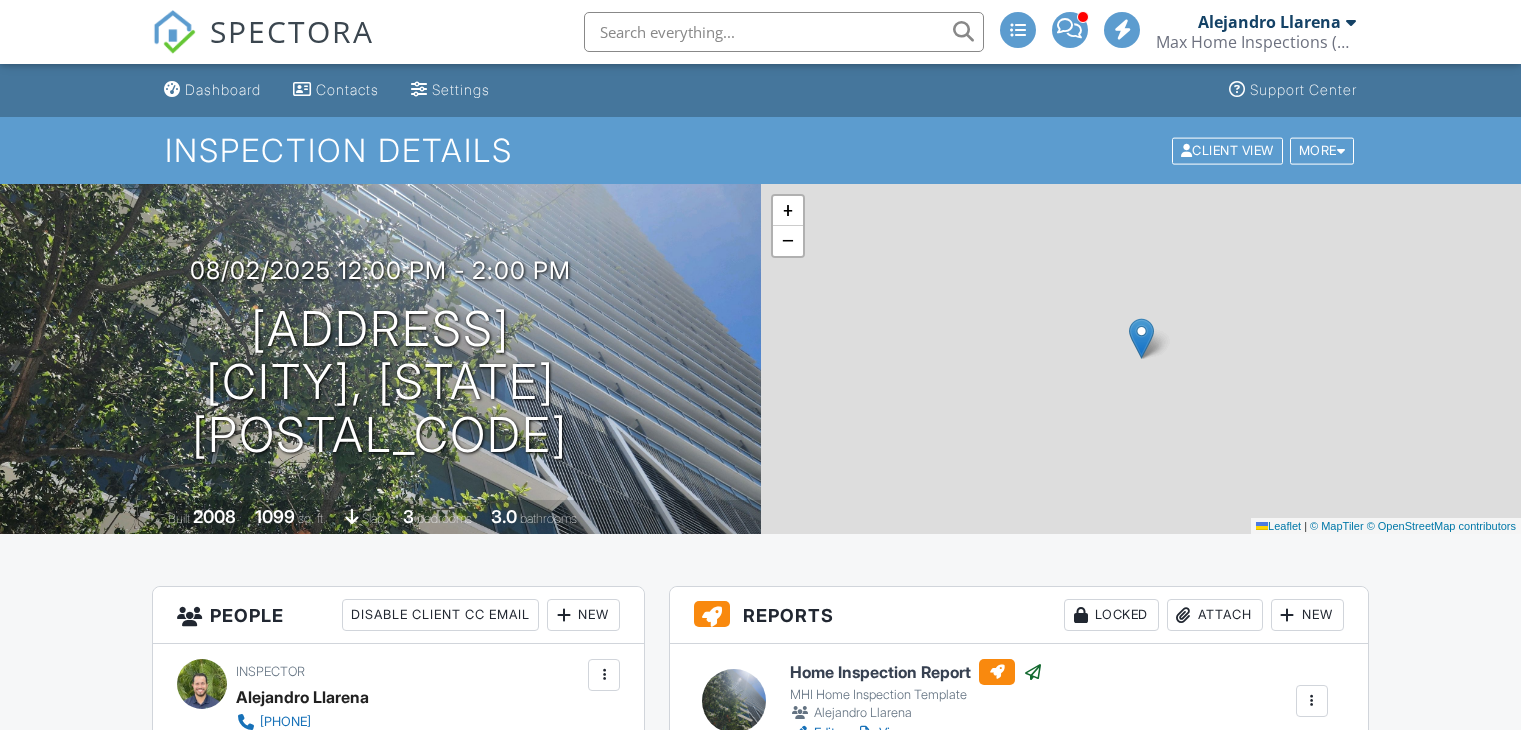 scroll, scrollTop: 0, scrollLeft: 0, axis: both 